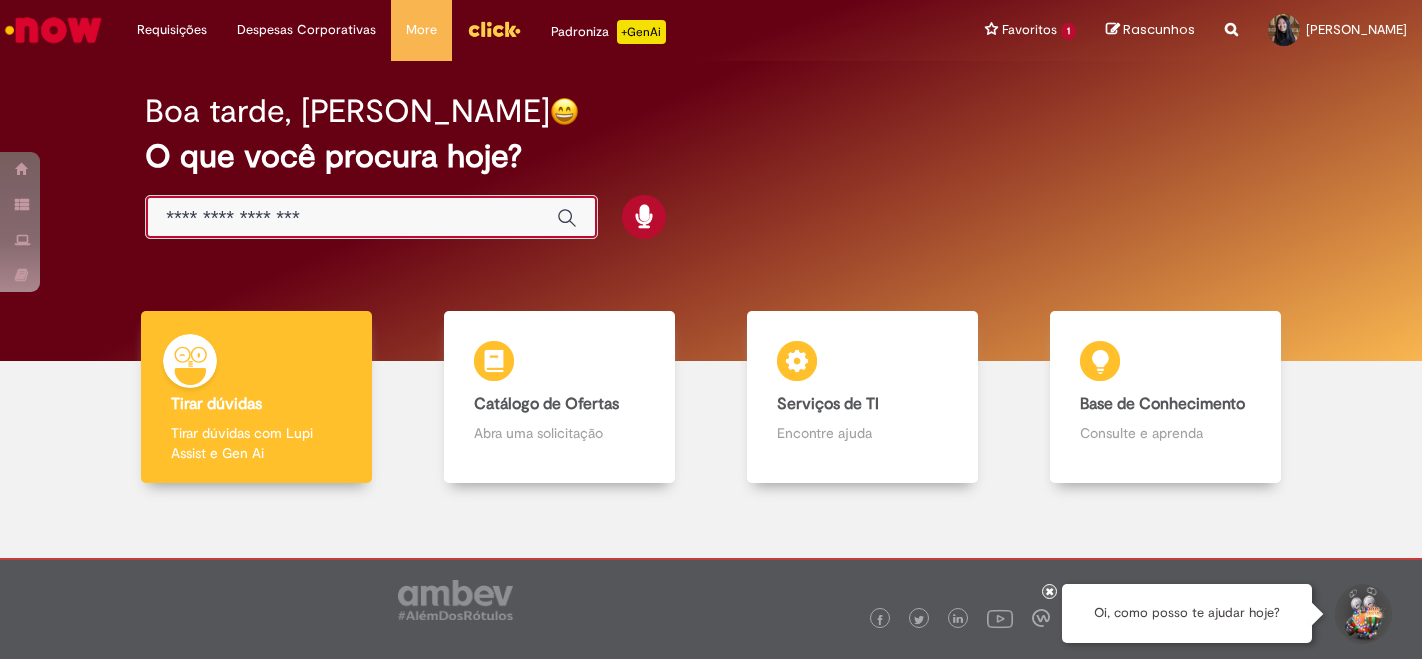 scroll, scrollTop: 0, scrollLeft: 0, axis: both 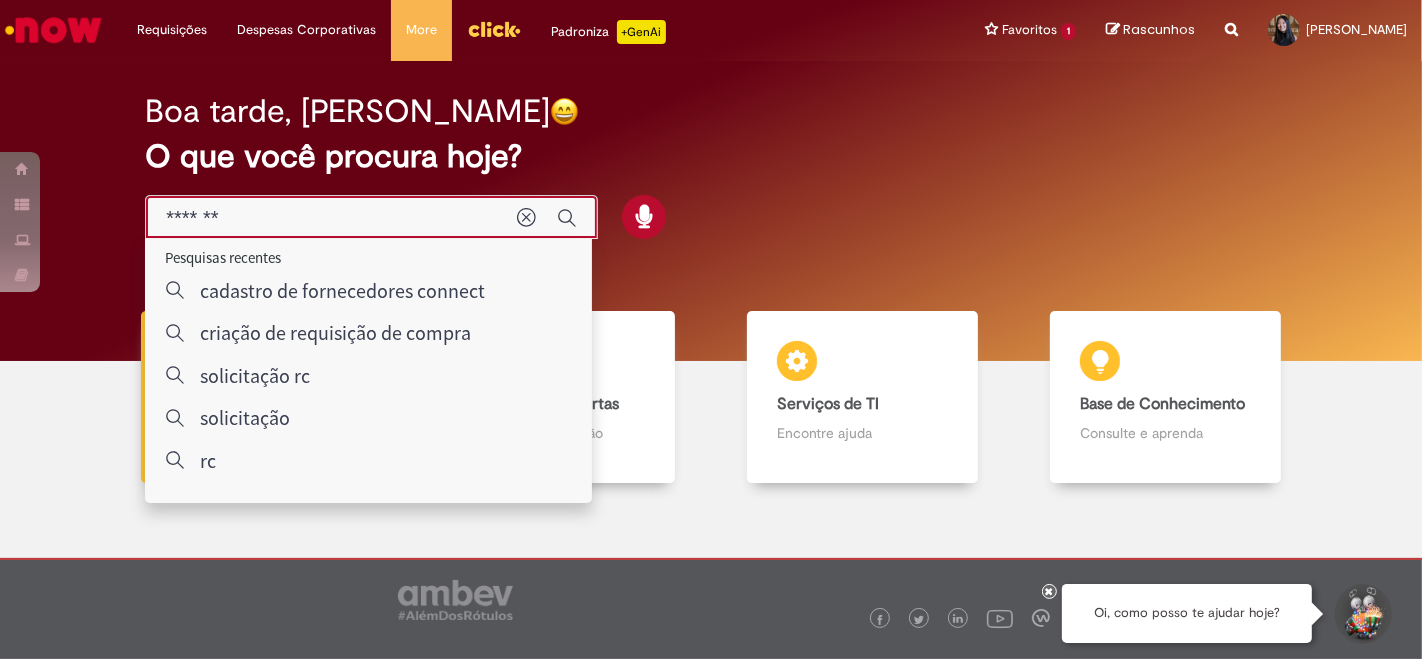 type on "*******" 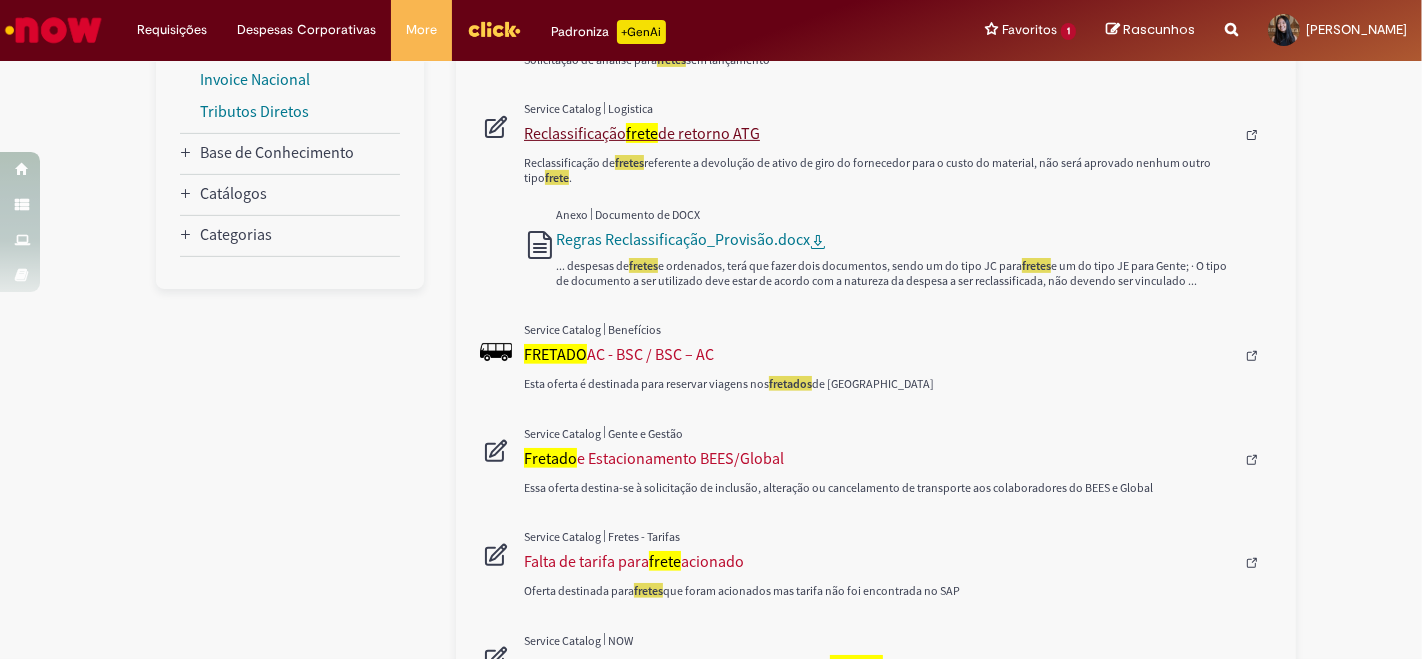 scroll, scrollTop: 666, scrollLeft: 0, axis: vertical 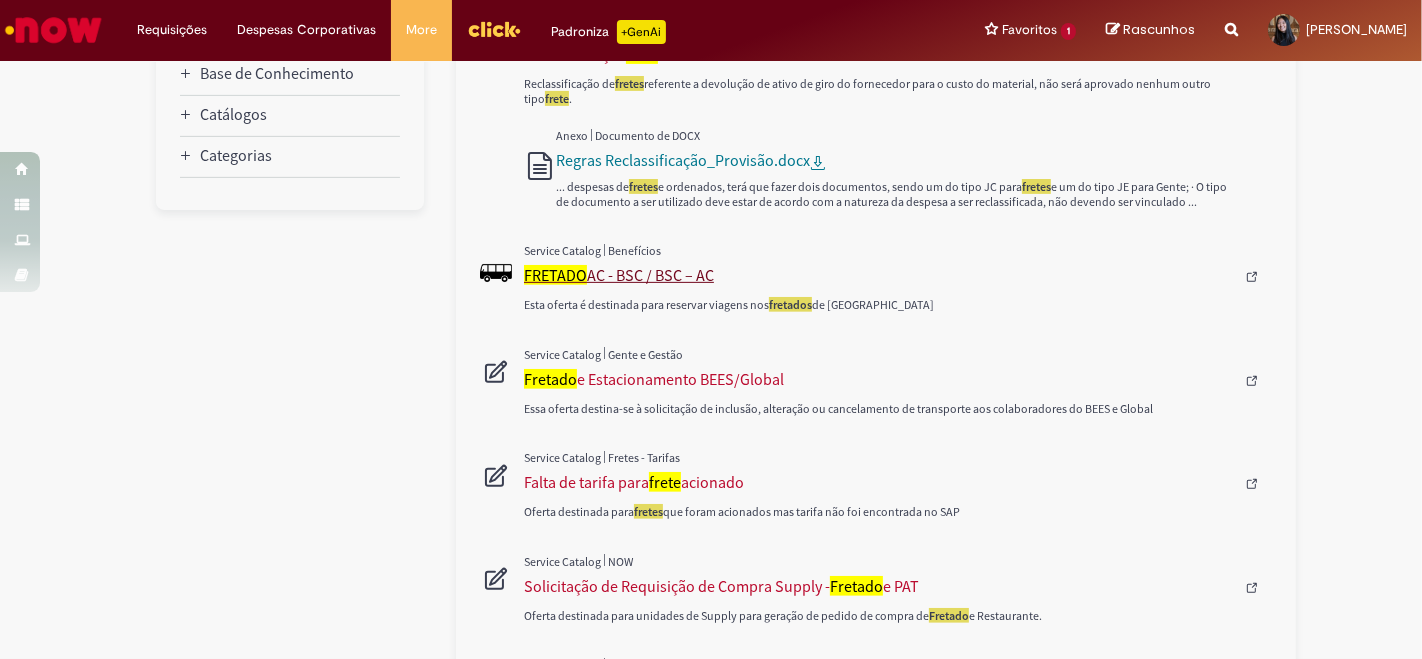 click on "FRETADO  AC - BSC / BSC – AC" at bounding box center (879, 275) 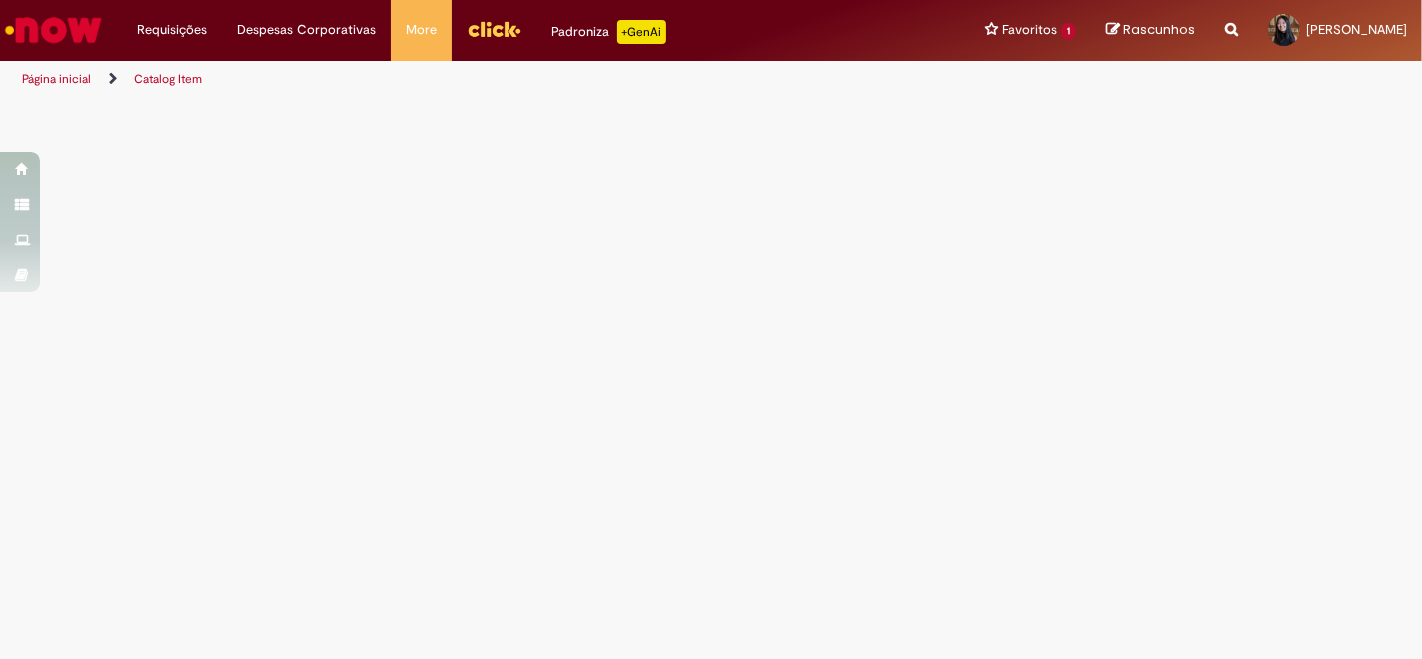scroll, scrollTop: 0, scrollLeft: 0, axis: both 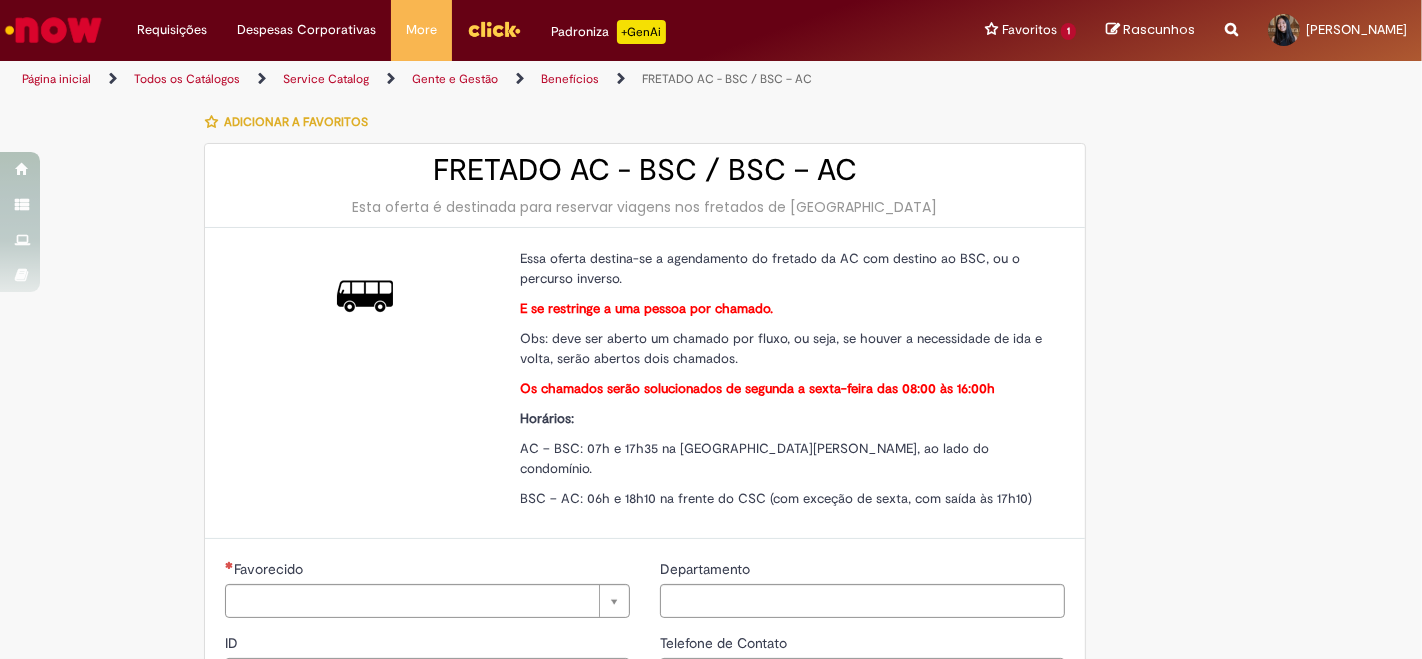 type on "********" 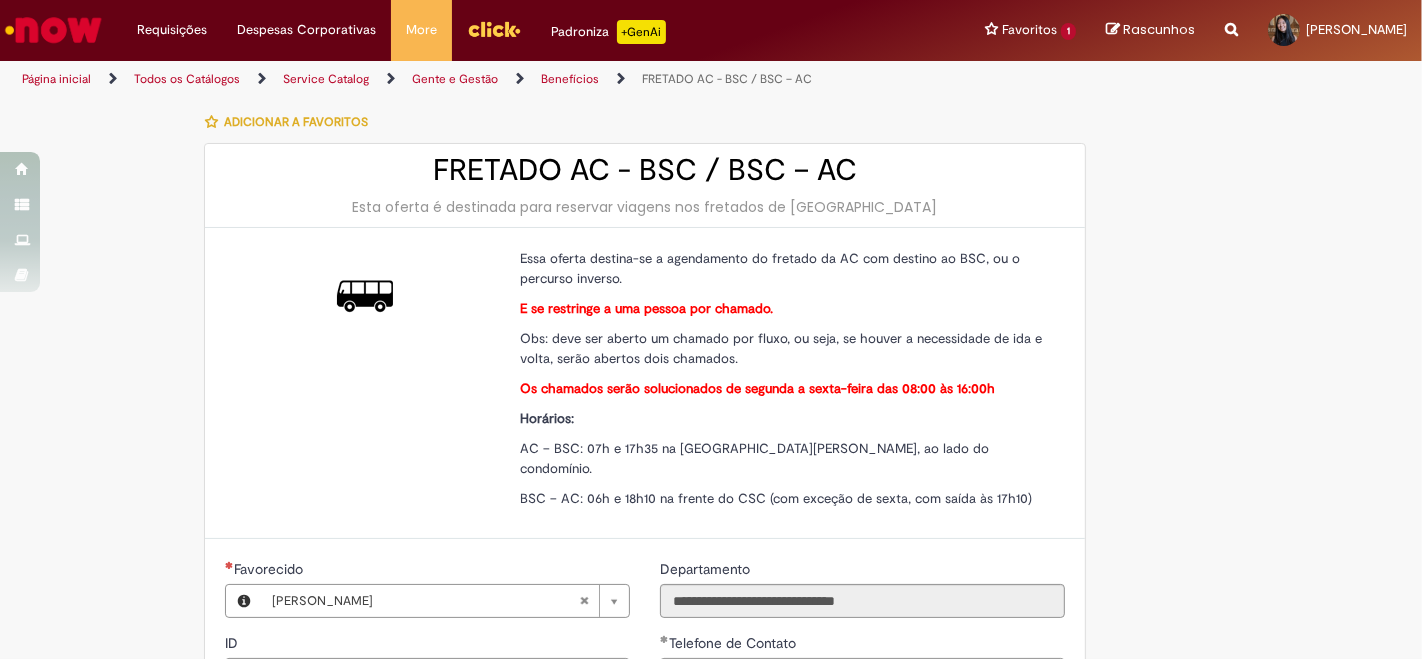 type on "**********" 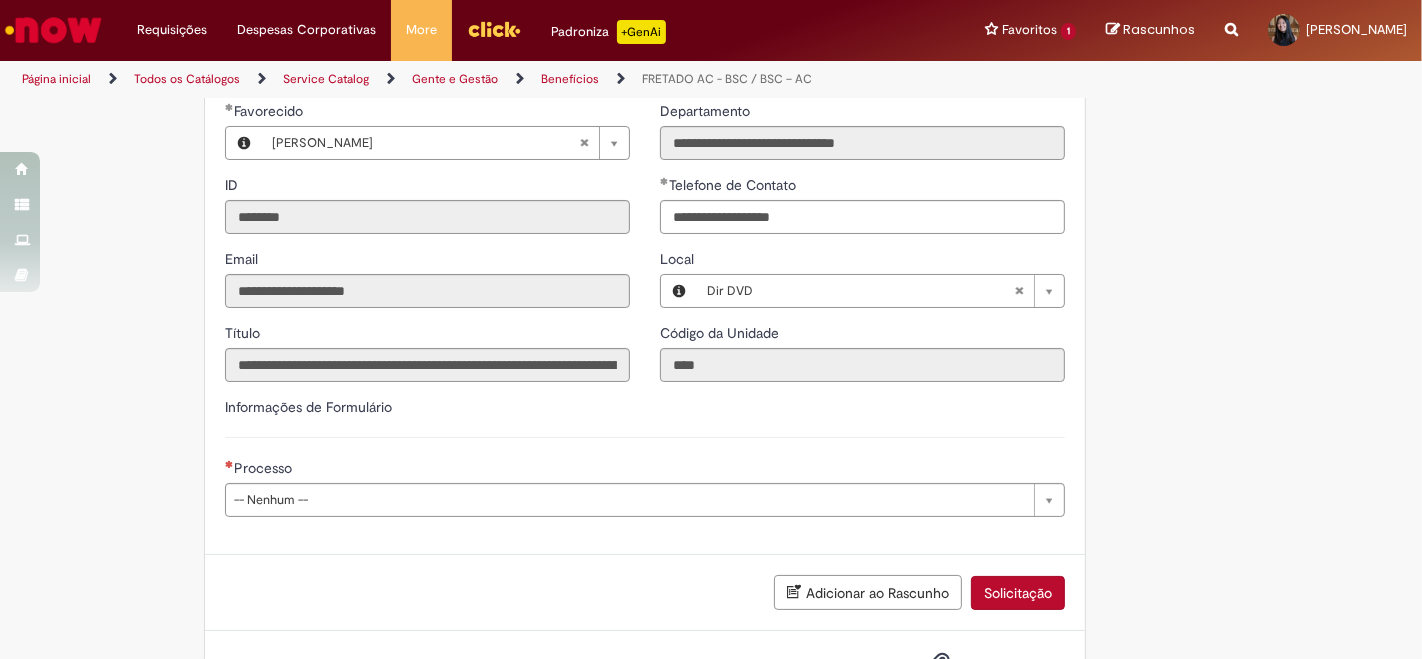 scroll, scrollTop: 515, scrollLeft: 0, axis: vertical 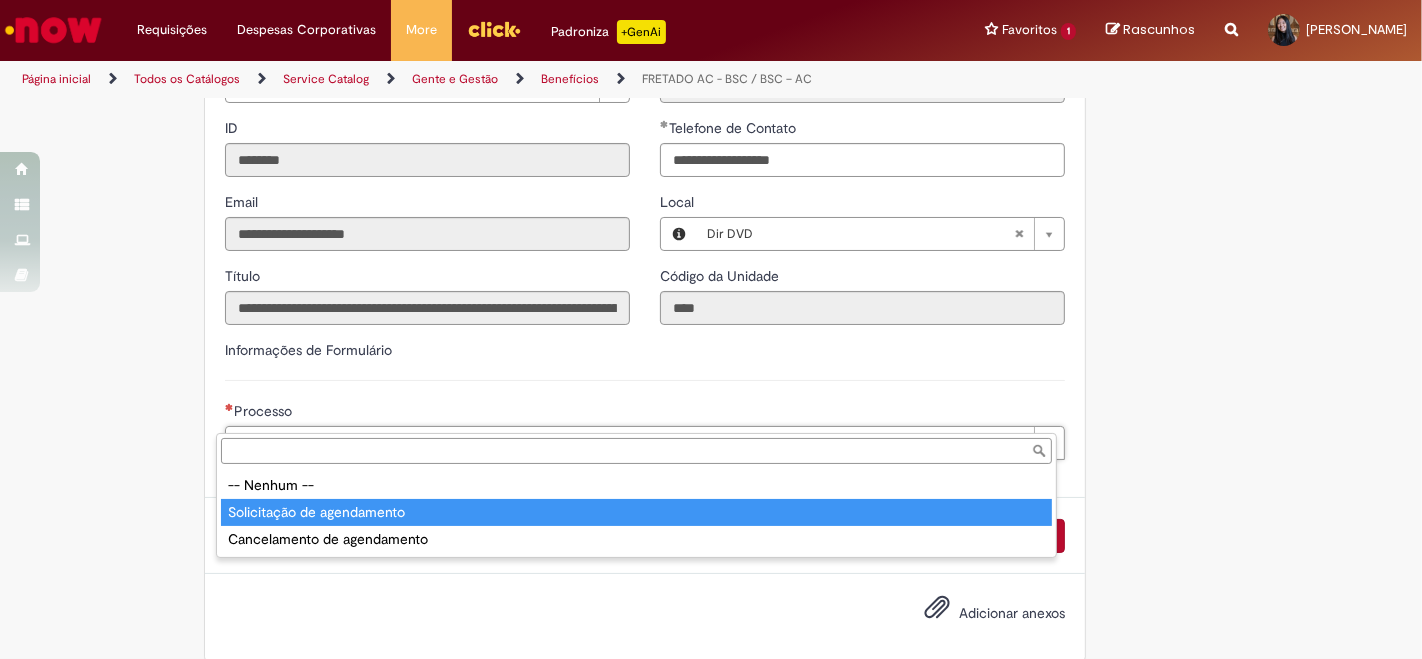 type on "**********" 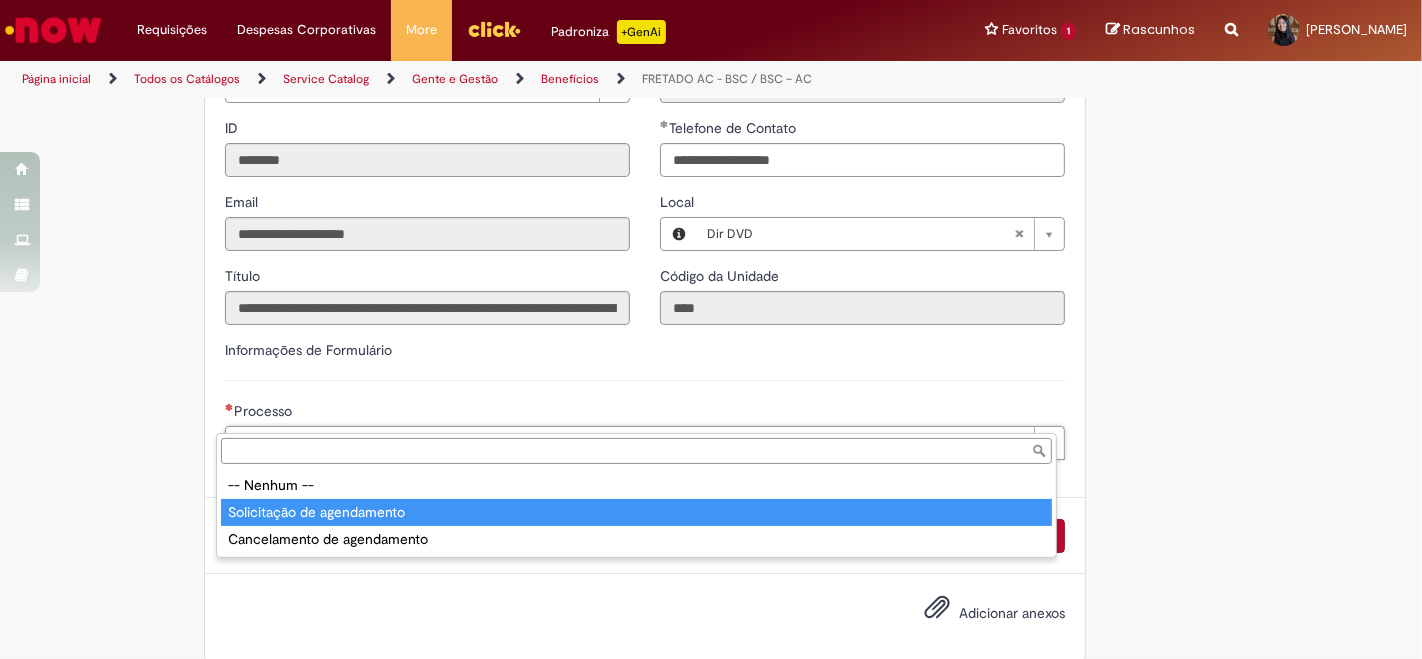 select on "**********" 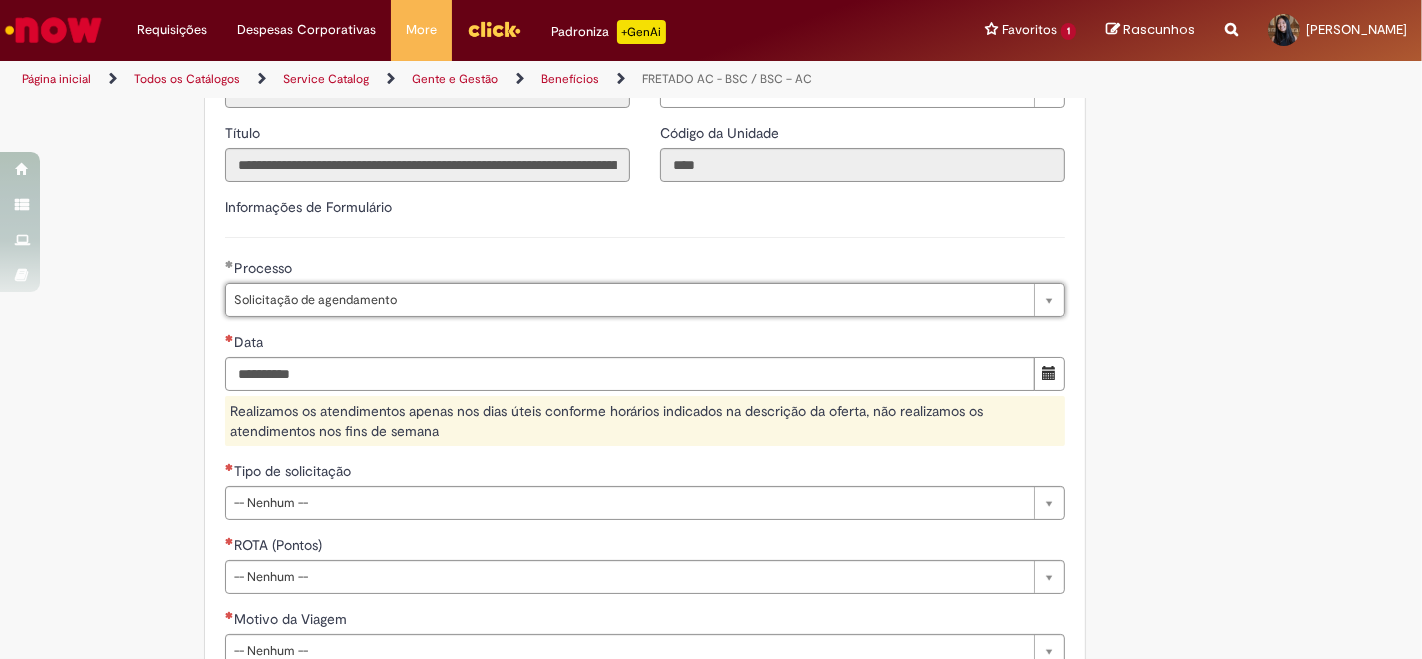 scroll, scrollTop: 737, scrollLeft: 0, axis: vertical 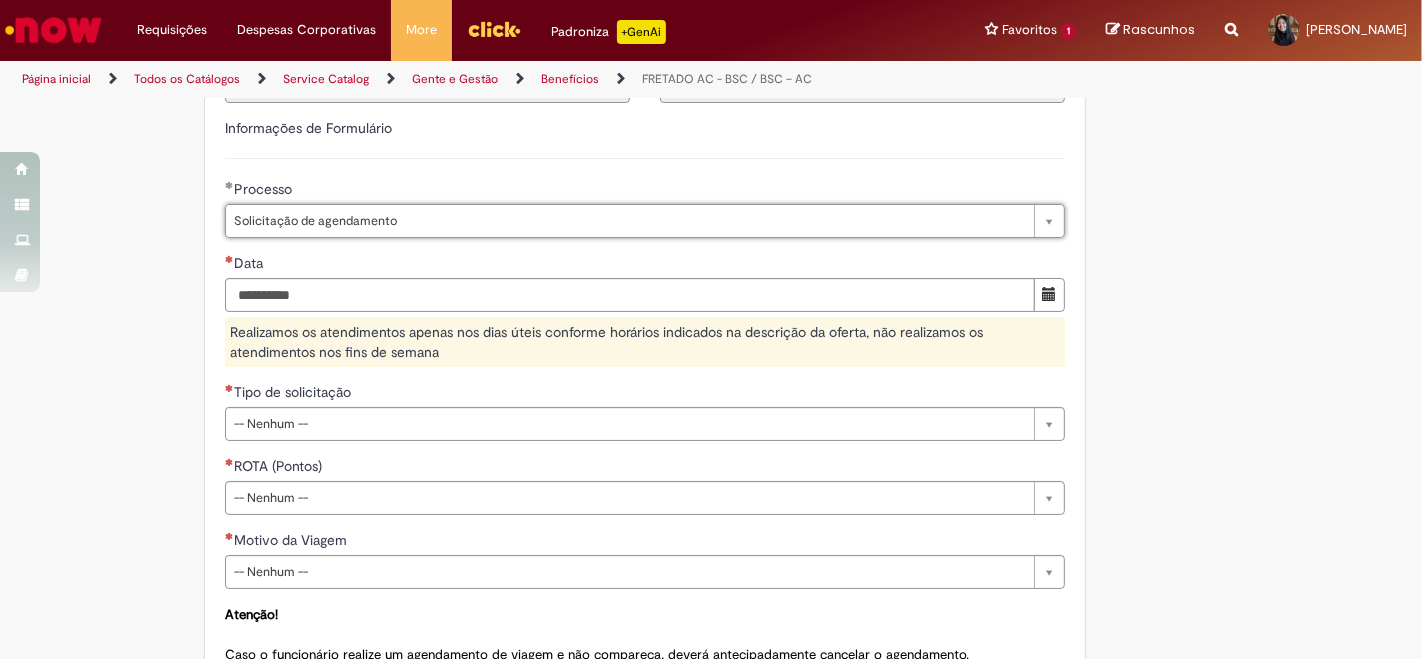 click on "**********" at bounding box center [613, 159] 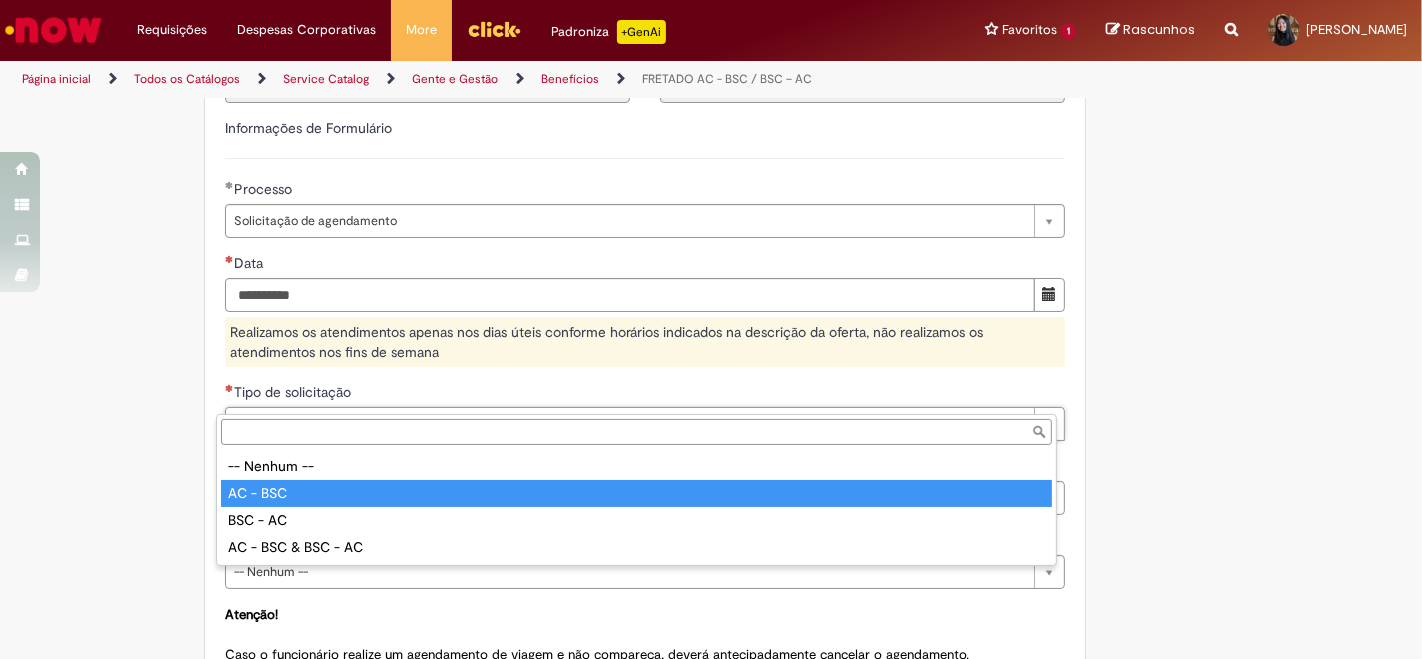 type on "********" 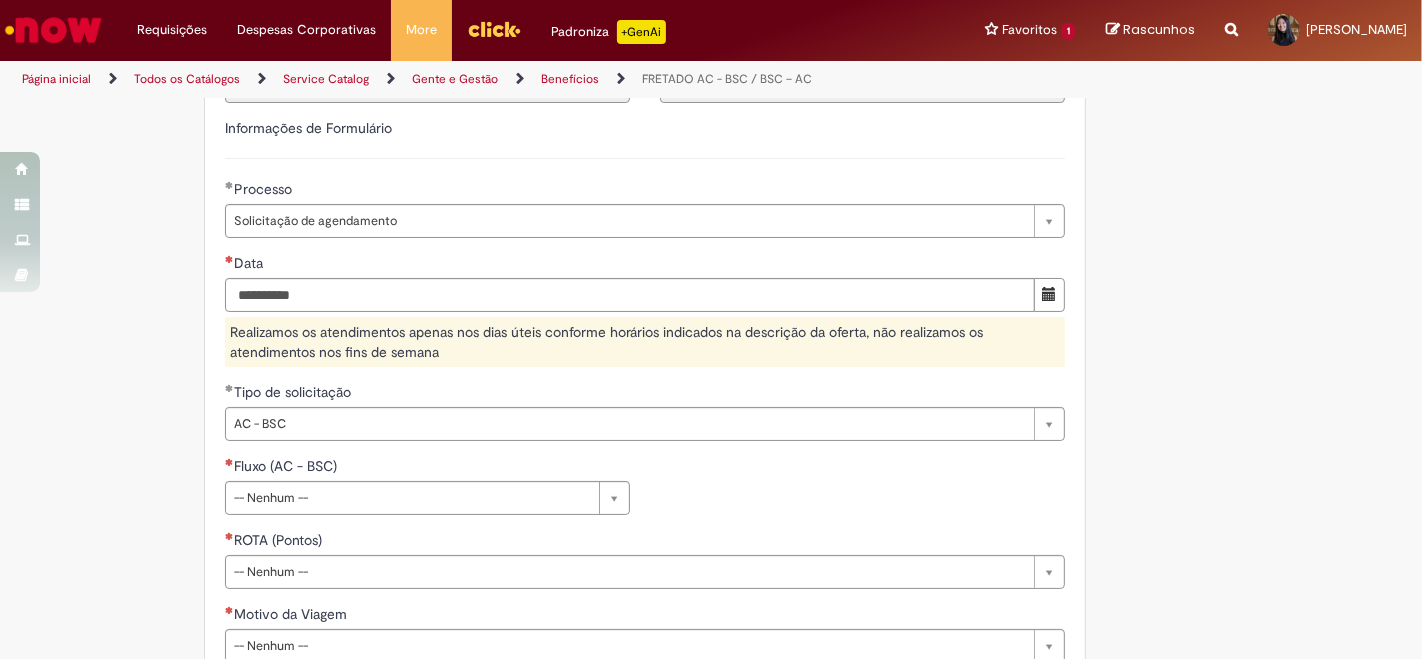 click on "**********" at bounding box center [645, 493] 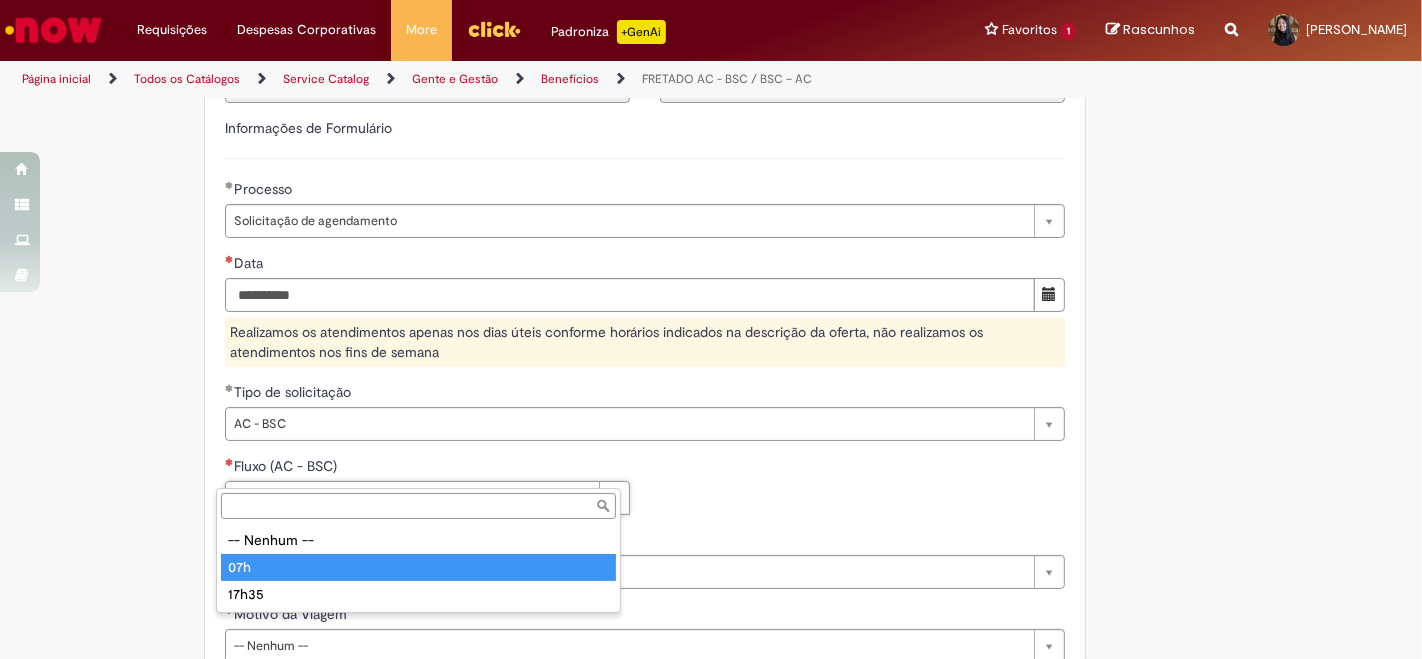 type on "*****" 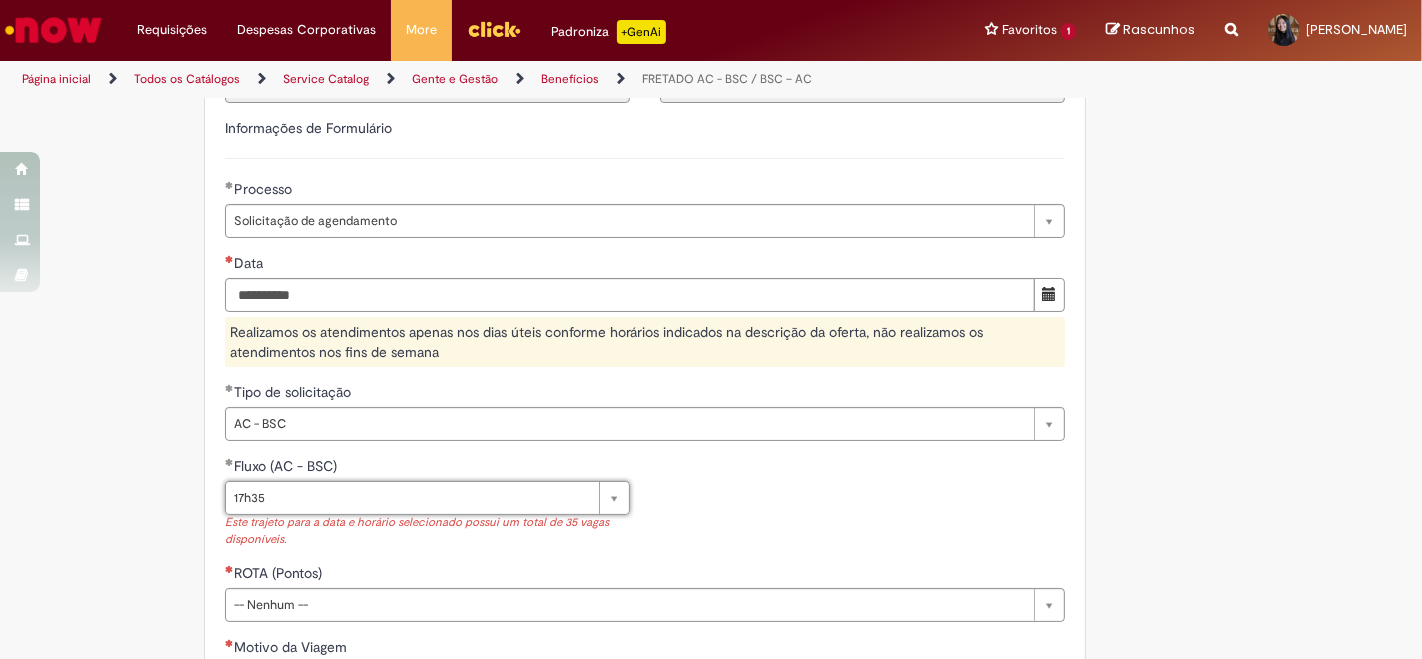 click on "**********" at bounding box center [645, 509] 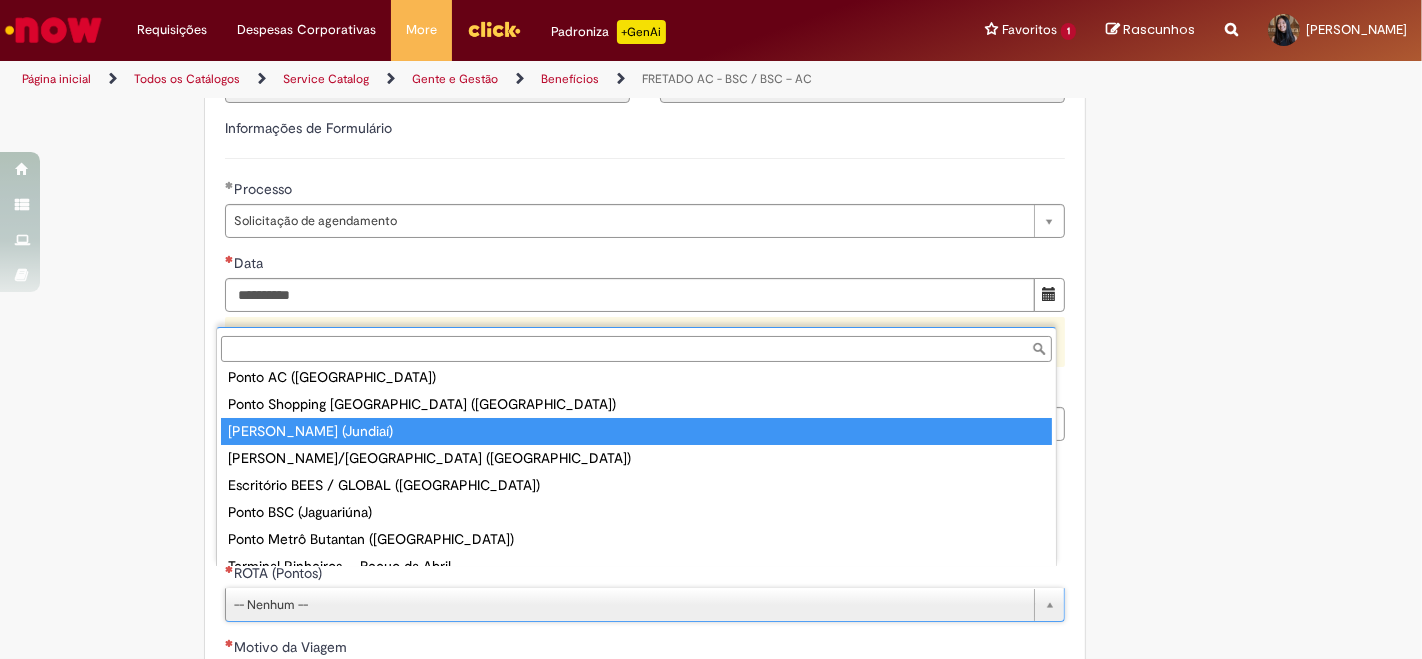 scroll, scrollTop: 51, scrollLeft: 0, axis: vertical 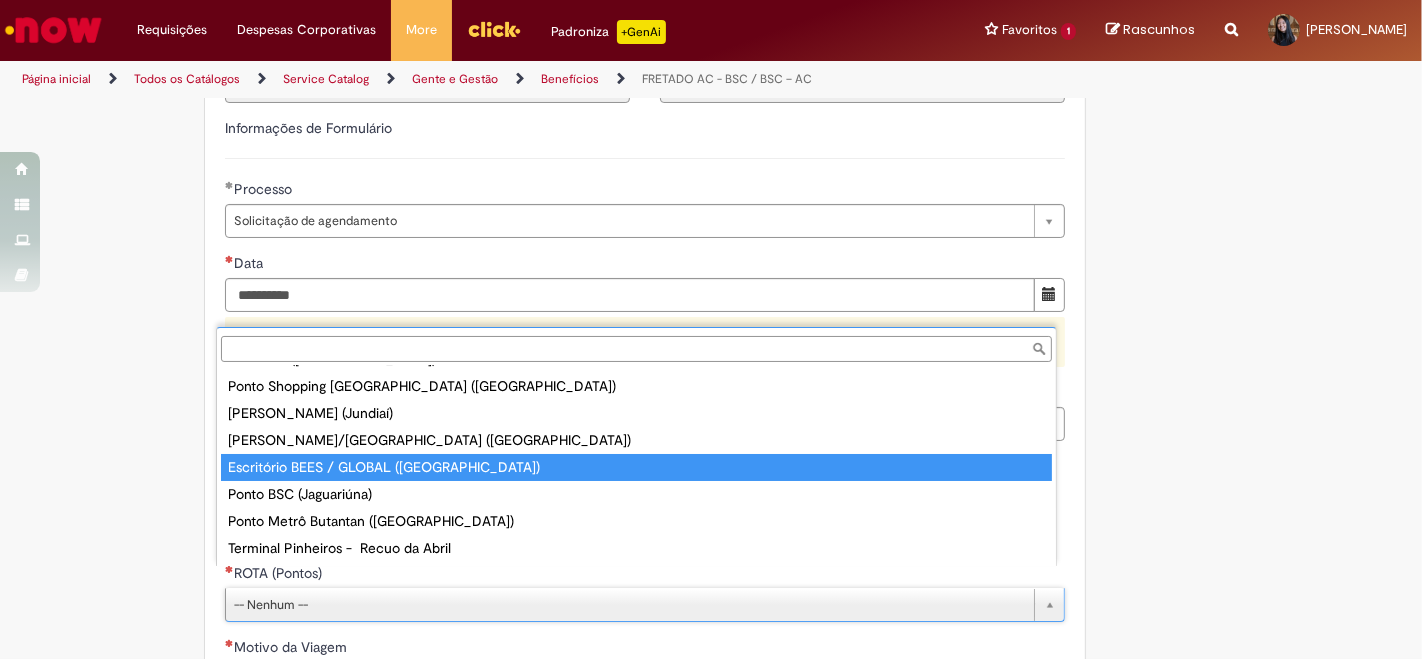 type on "**********" 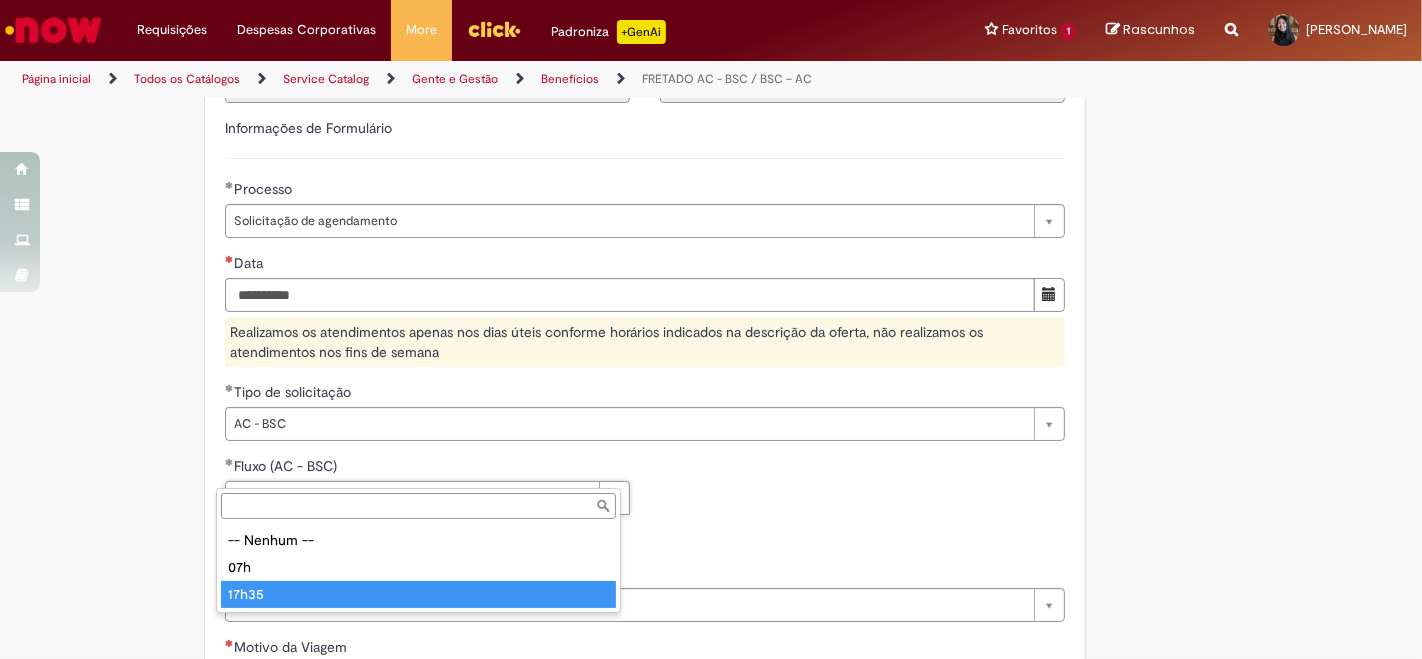 type on "*****" 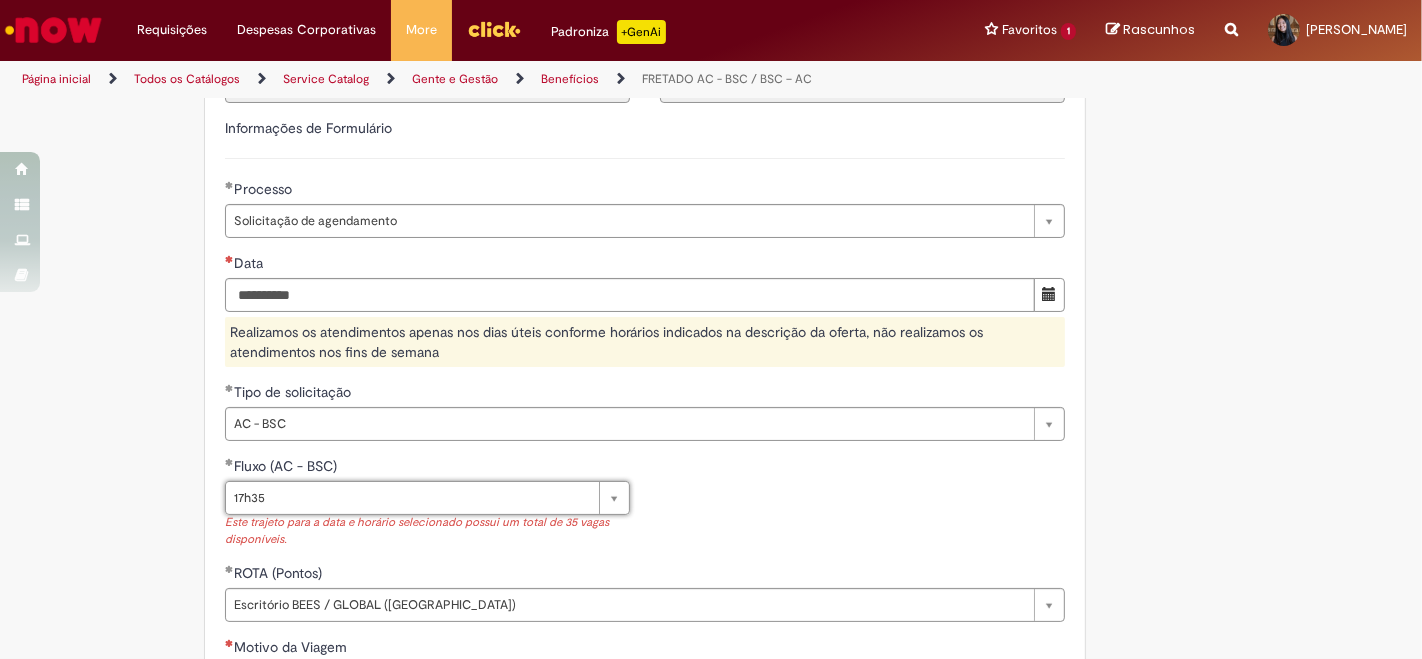 scroll, scrollTop: 0, scrollLeft: 34, axis: horizontal 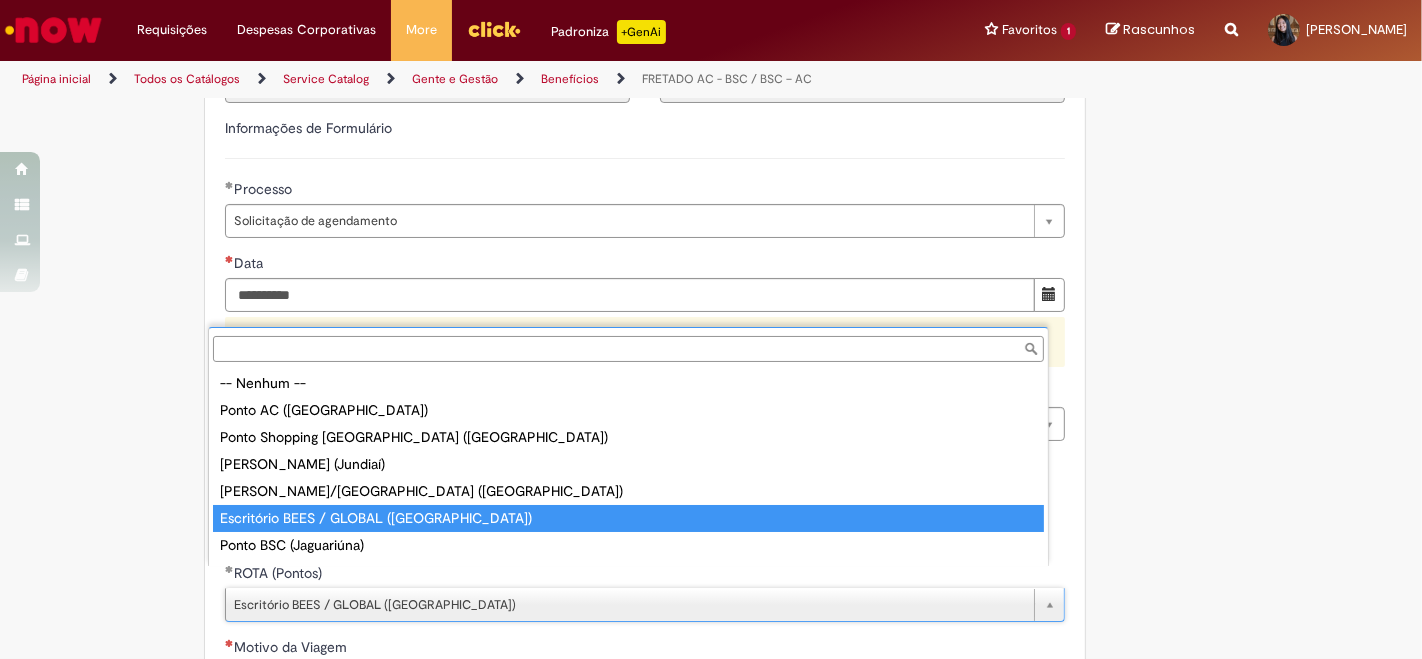 type on "**********" 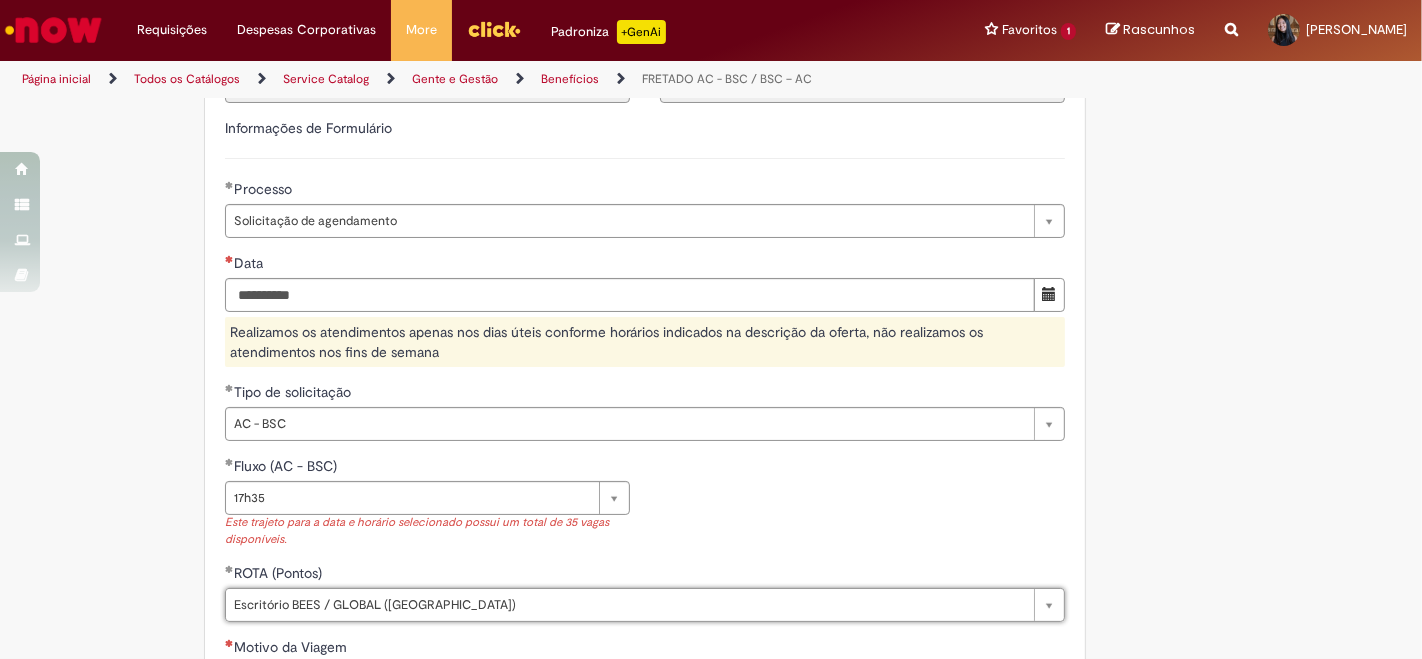 scroll, scrollTop: 0, scrollLeft: 237, axis: horizontal 